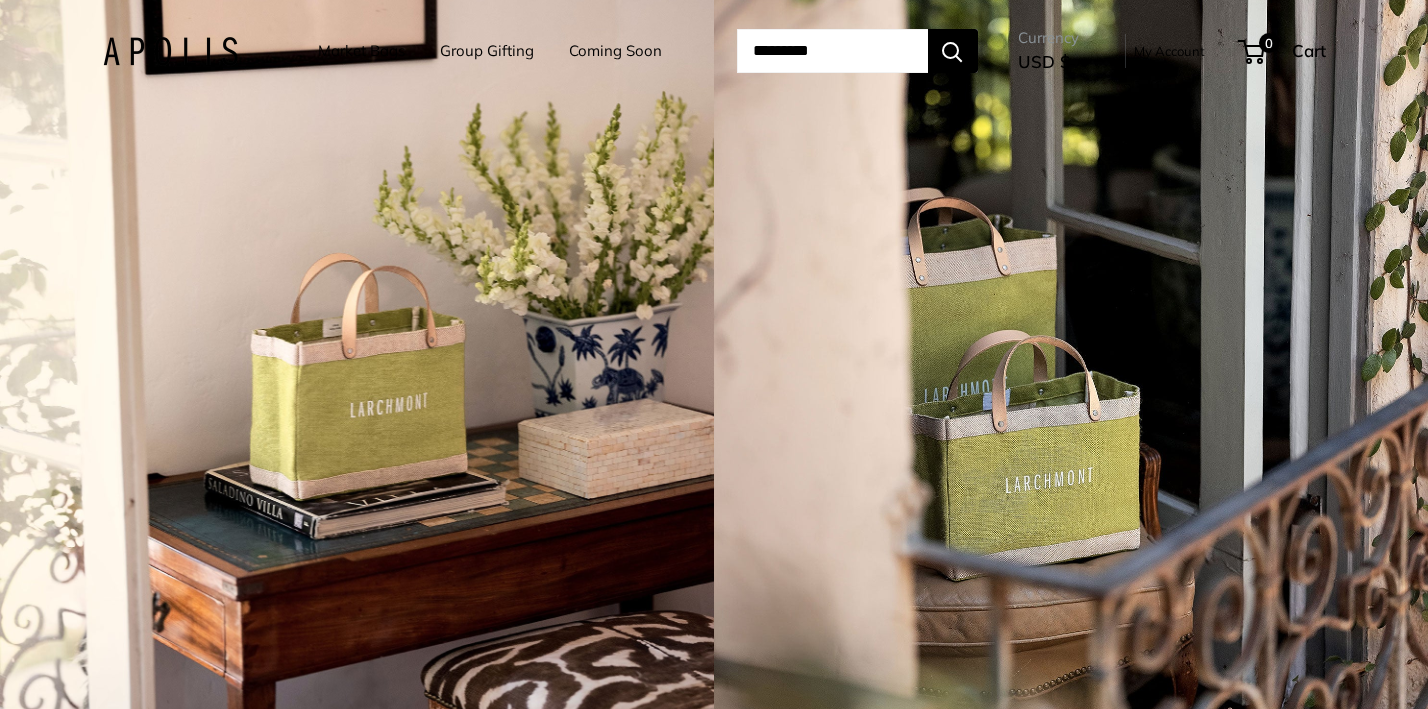 scroll, scrollTop: 0, scrollLeft: 0, axis: both 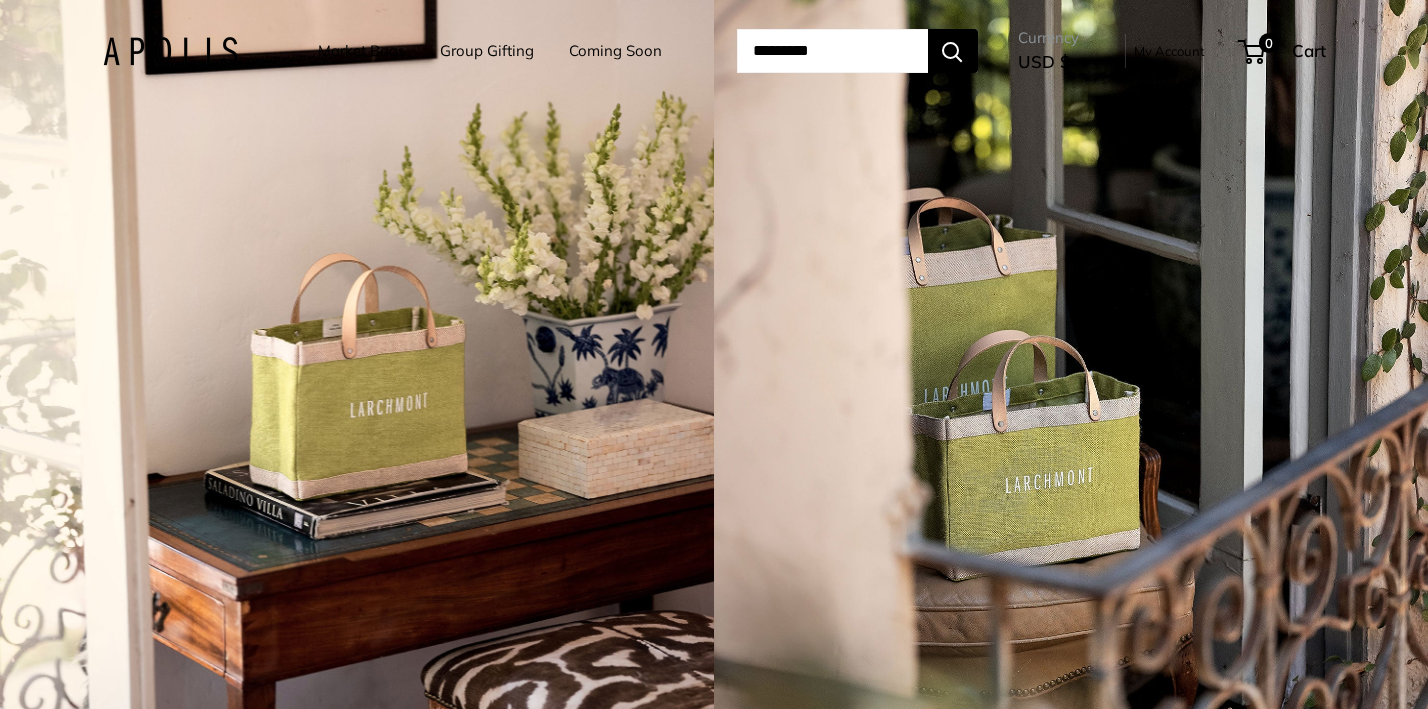 click on "Coming Soon" at bounding box center (615, 51) 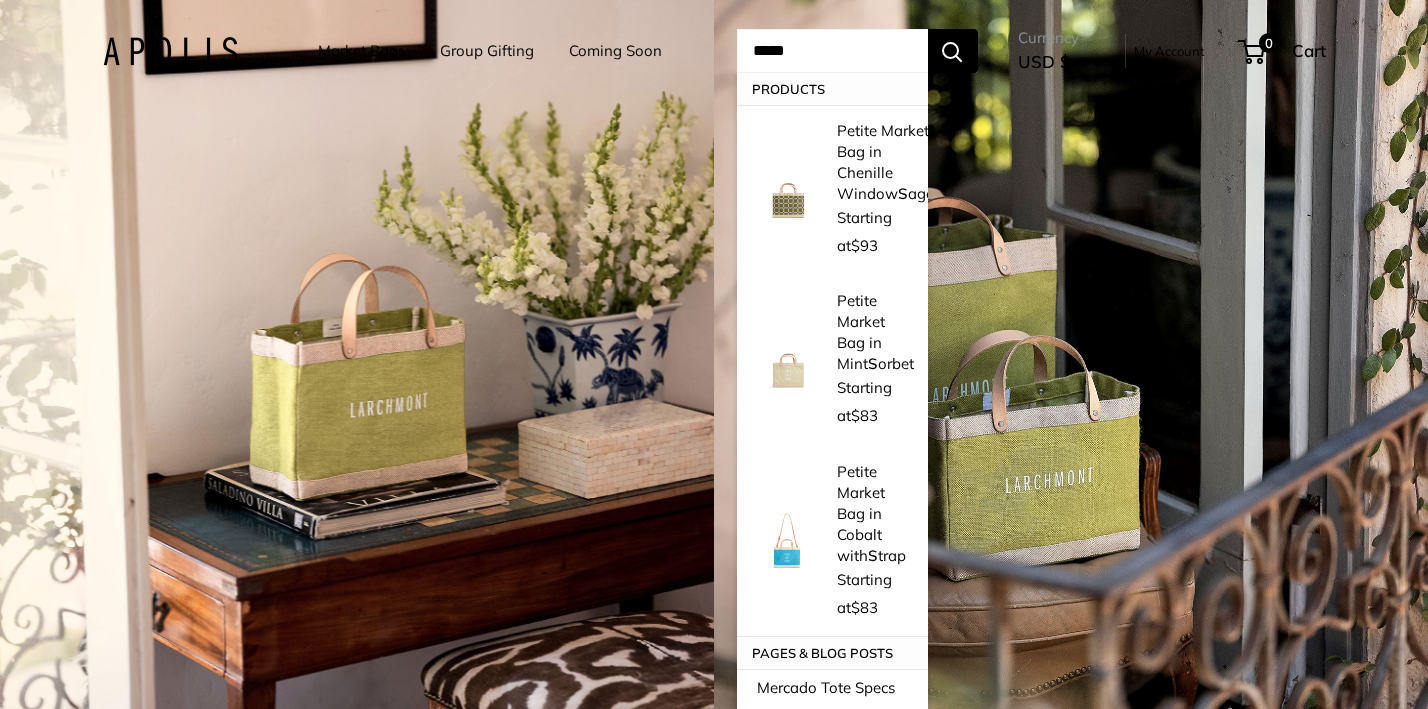 type on "*****" 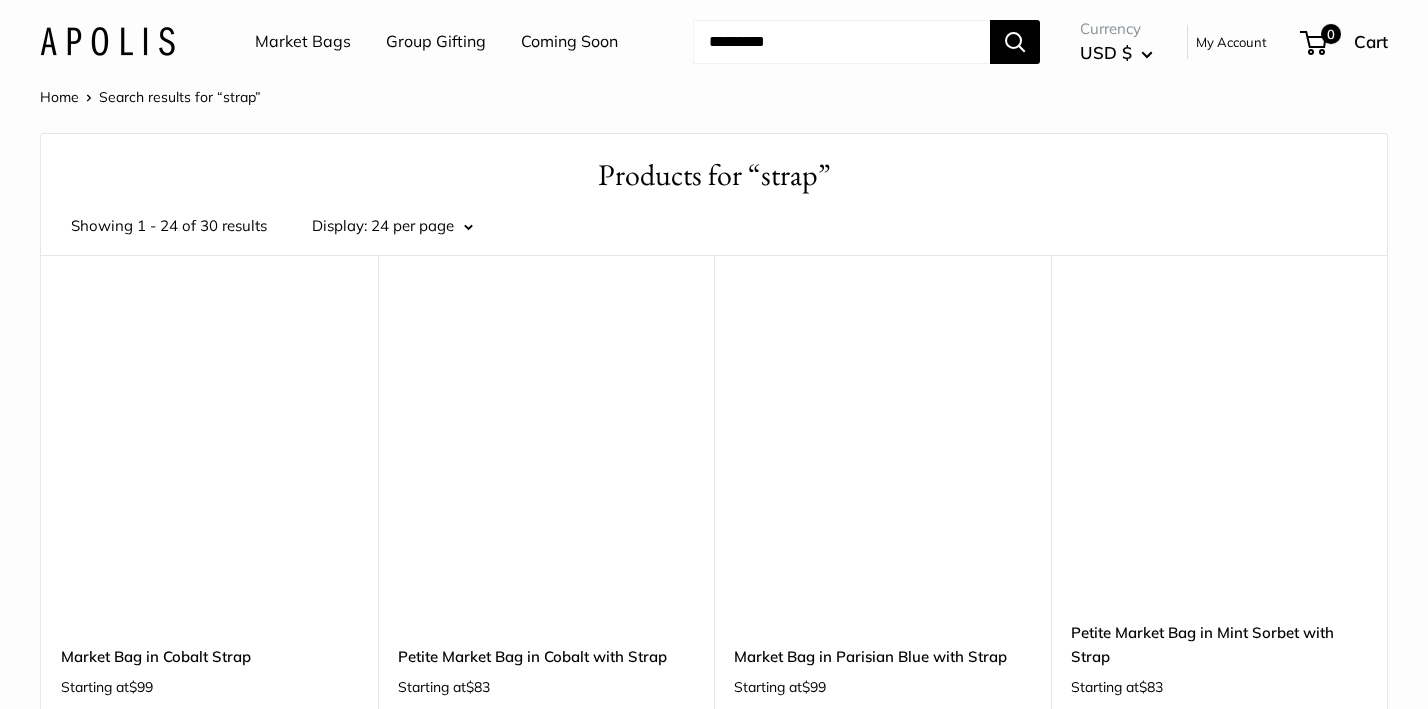 scroll, scrollTop: 0, scrollLeft: 0, axis: both 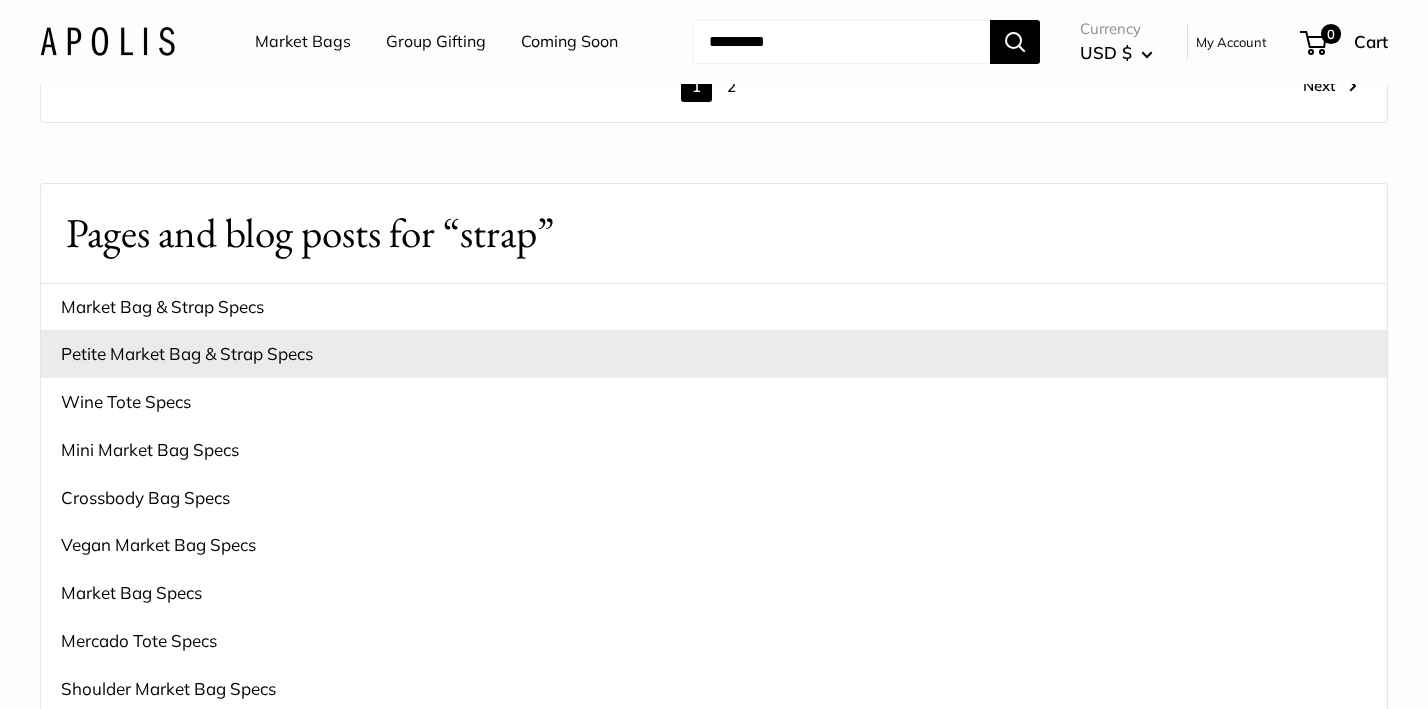click on "Petite Market Bag & Strap Specs" at bounding box center [714, 354] 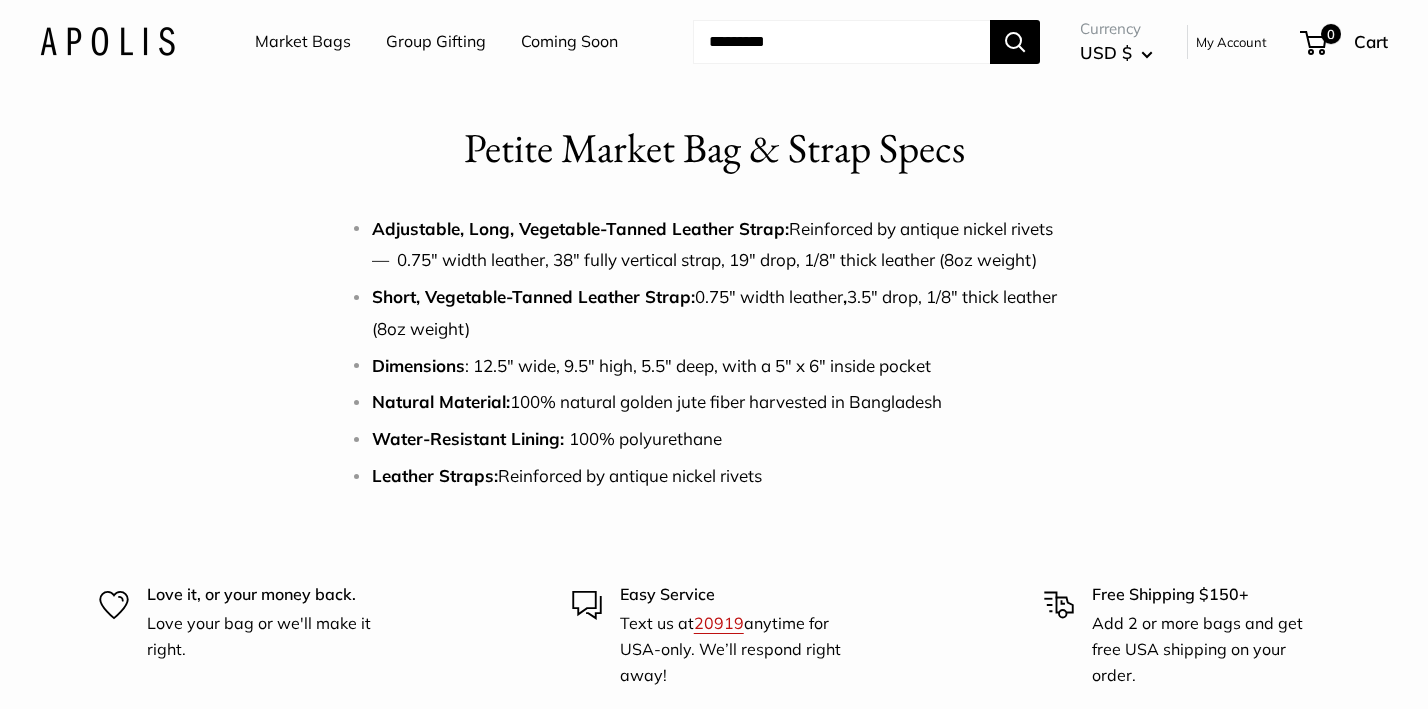 scroll, scrollTop: 0, scrollLeft: 0, axis: both 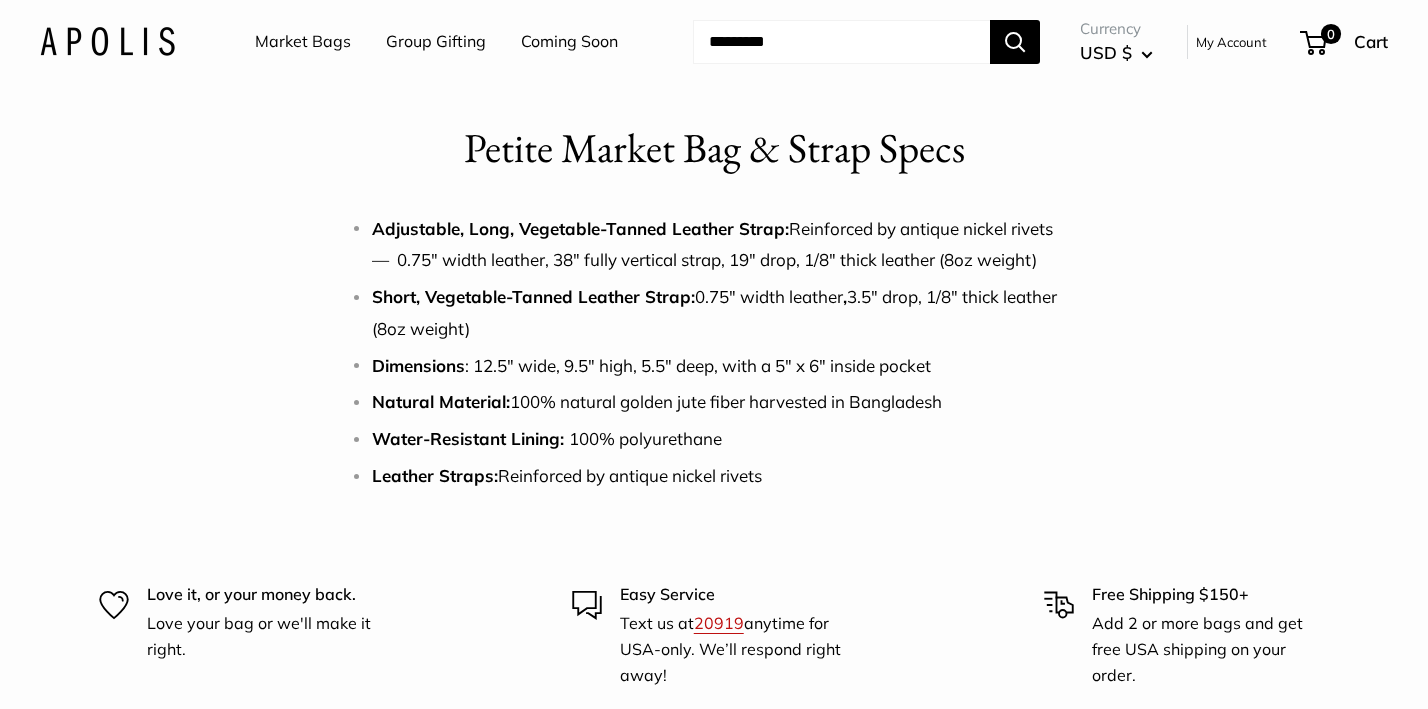 click on "Market Bags" at bounding box center (303, 42) 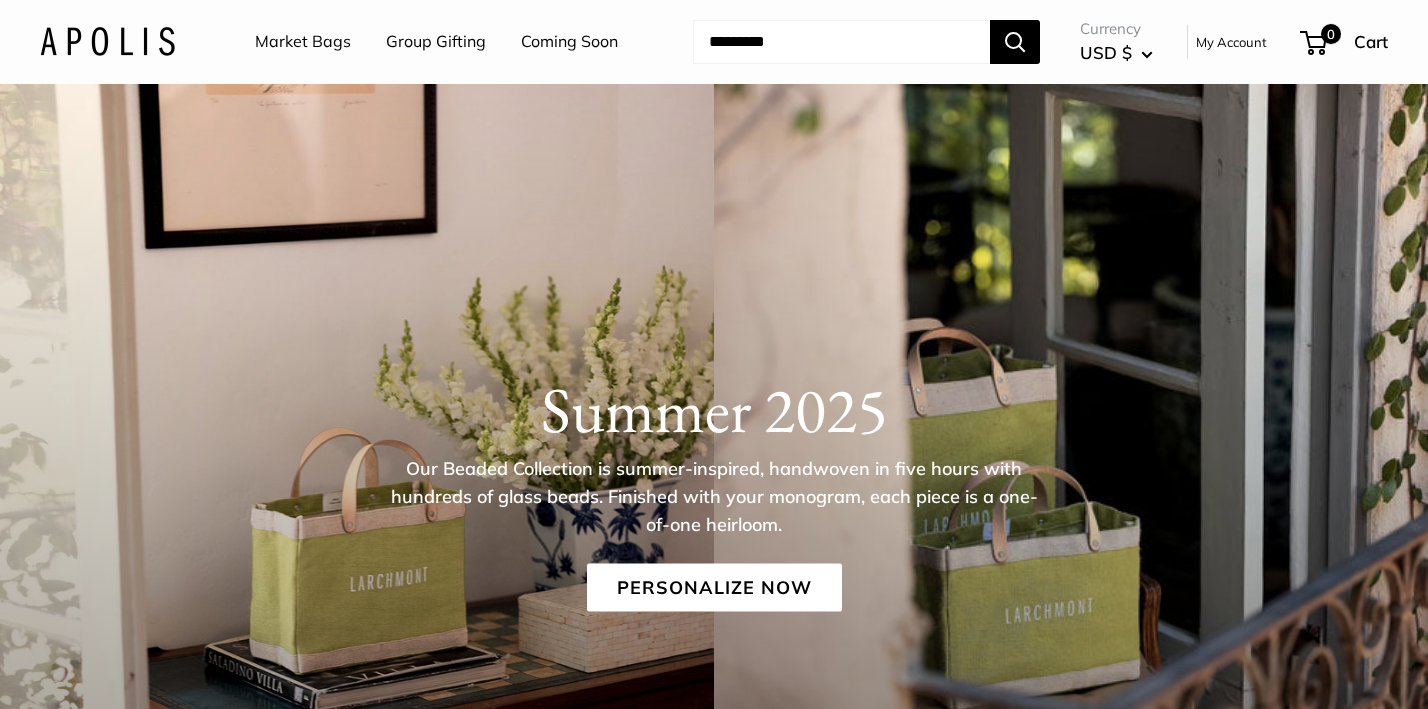 scroll, scrollTop: 0, scrollLeft: 0, axis: both 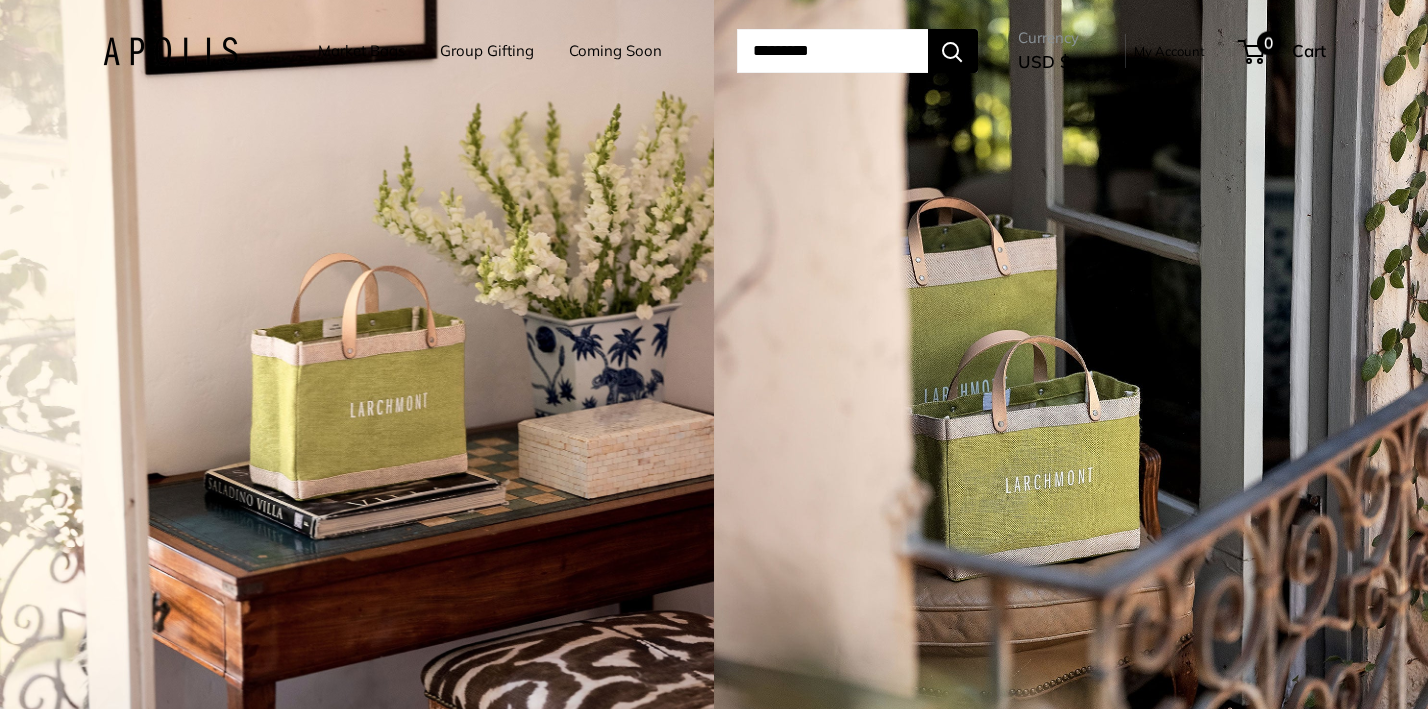 click on "Cart" at bounding box center [1309, 50] 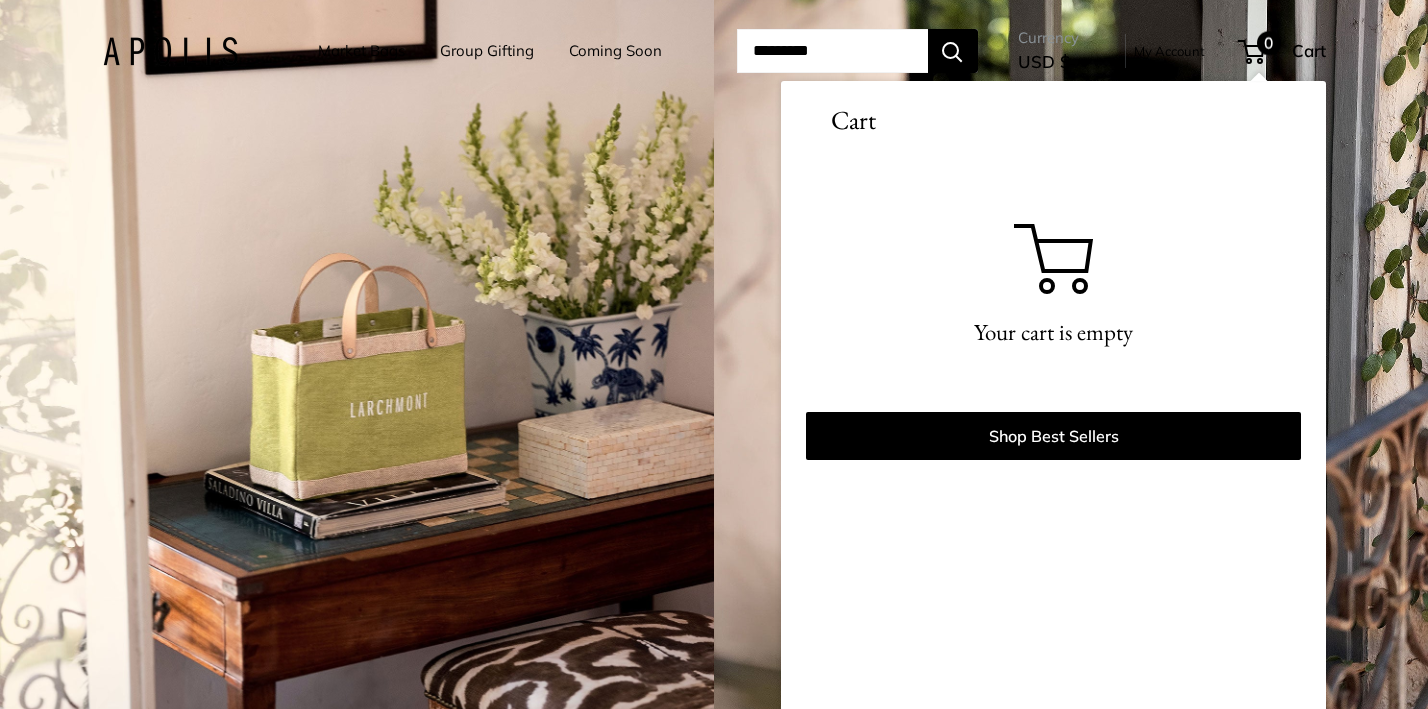 click on "My Account" at bounding box center [1169, 51] 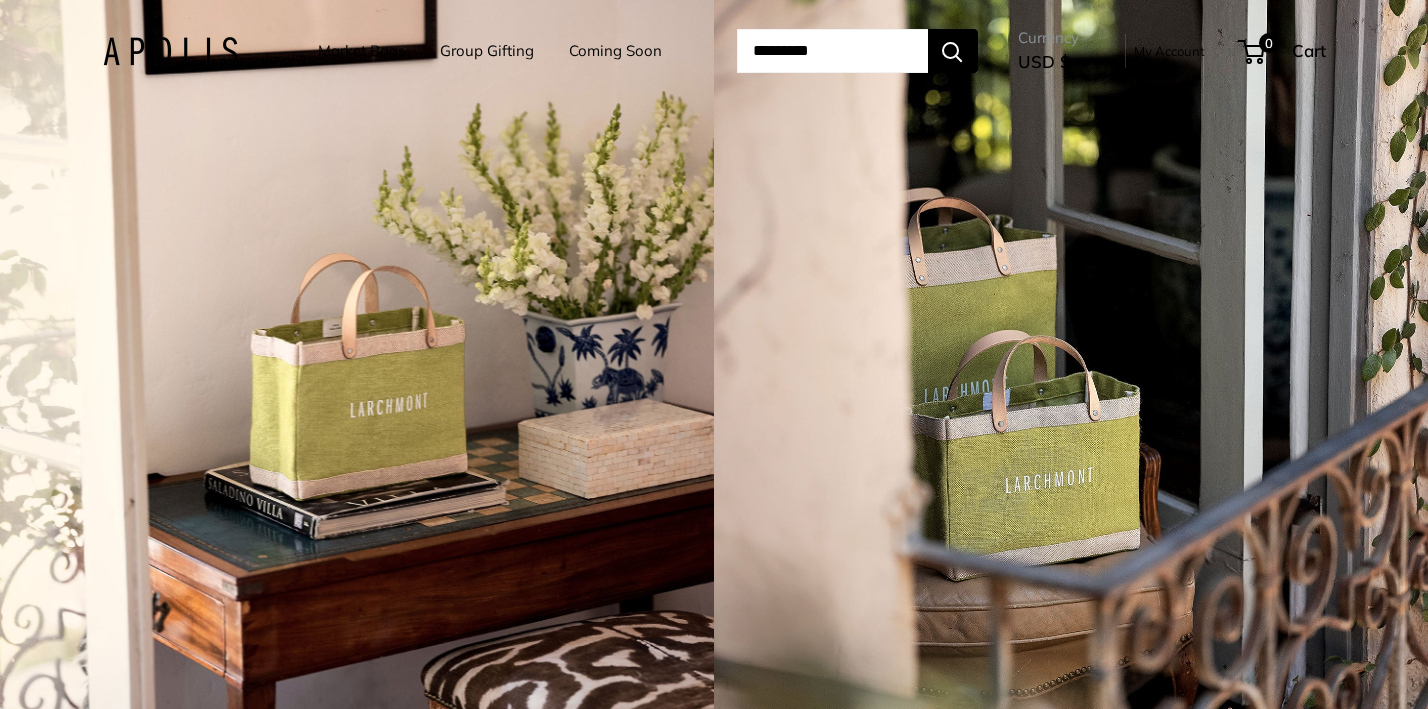 scroll, scrollTop: 0, scrollLeft: 0, axis: both 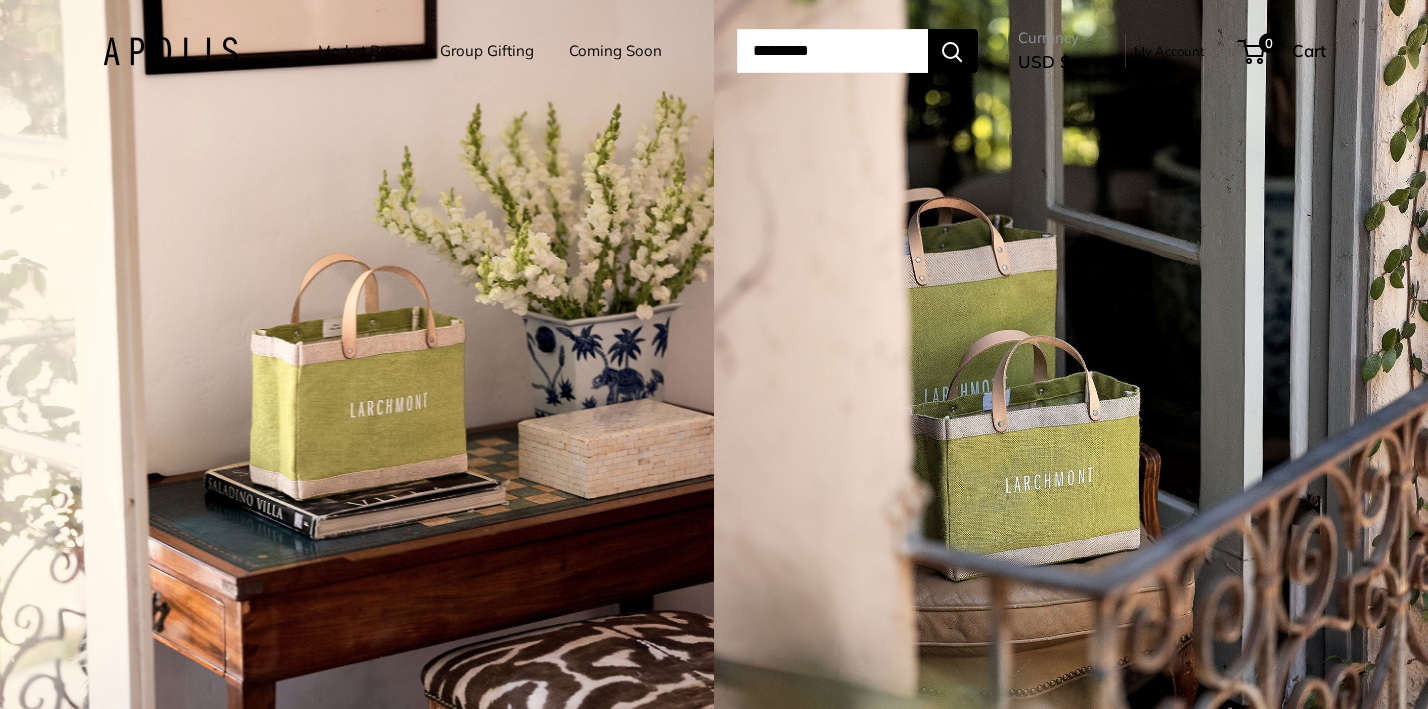 click on "Market Bags" at bounding box center (361, 51) 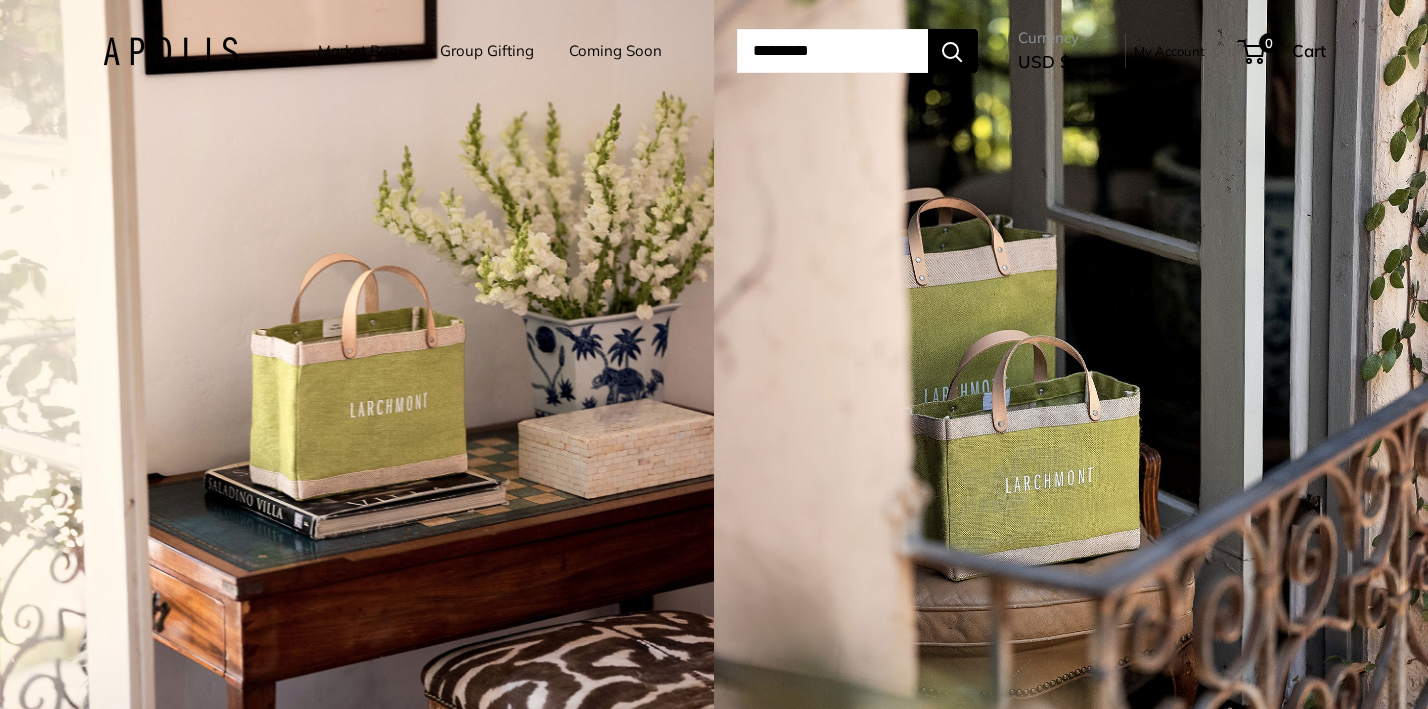 scroll, scrollTop: 0, scrollLeft: 0, axis: both 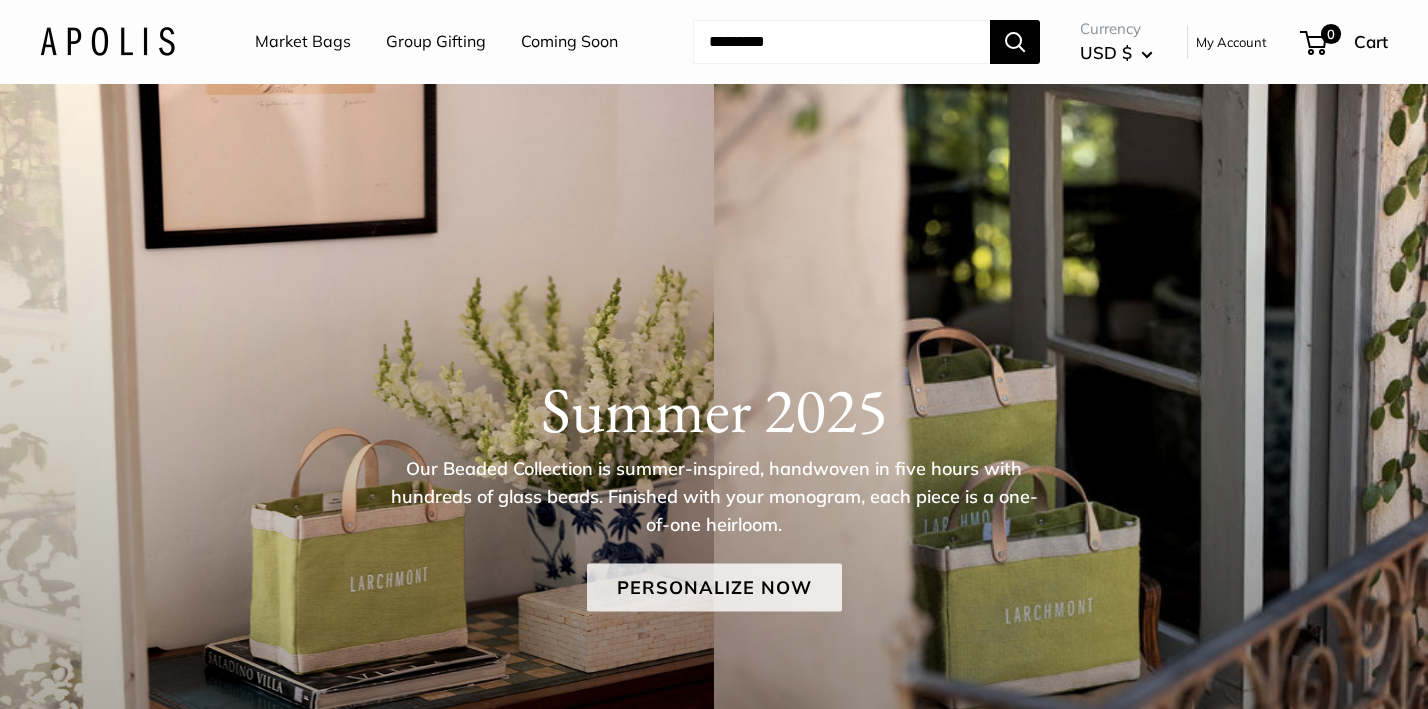 click on "Personalize Now" at bounding box center [714, 588] 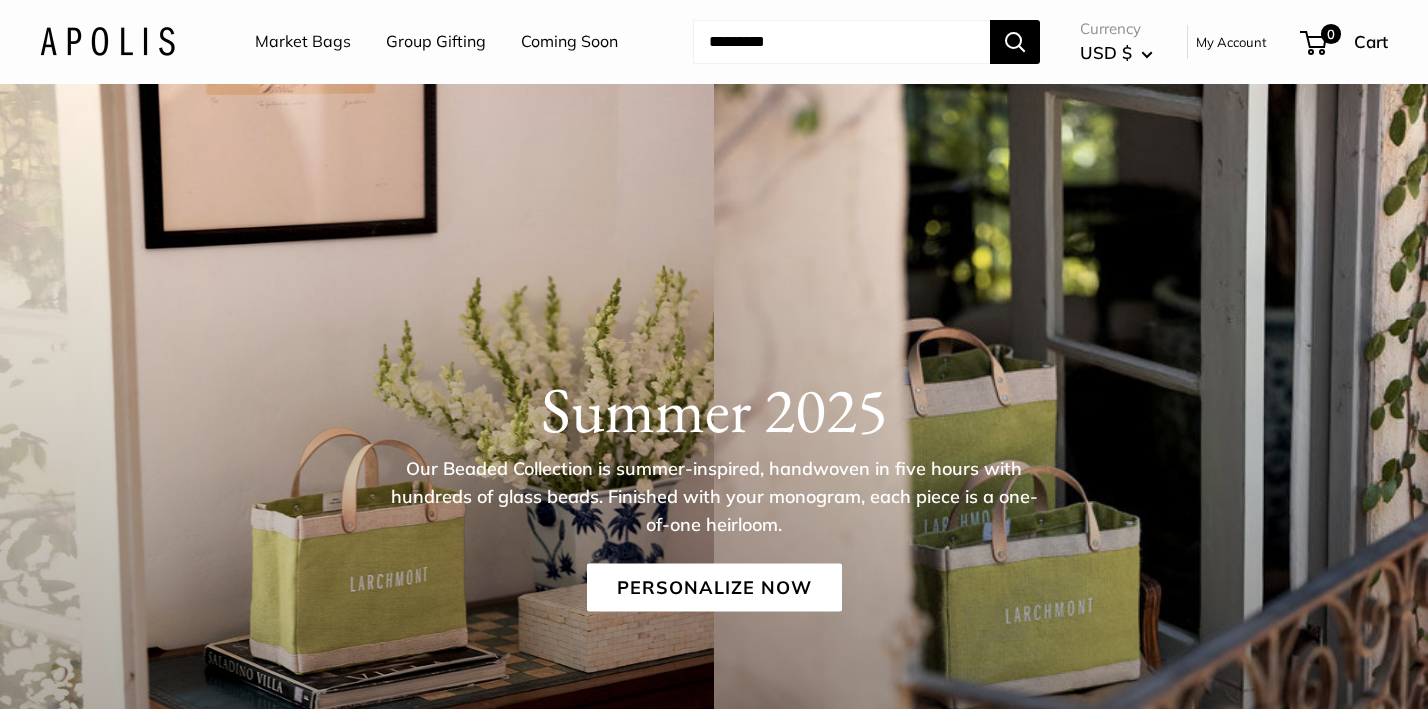 click at bounding box center (841, 42) 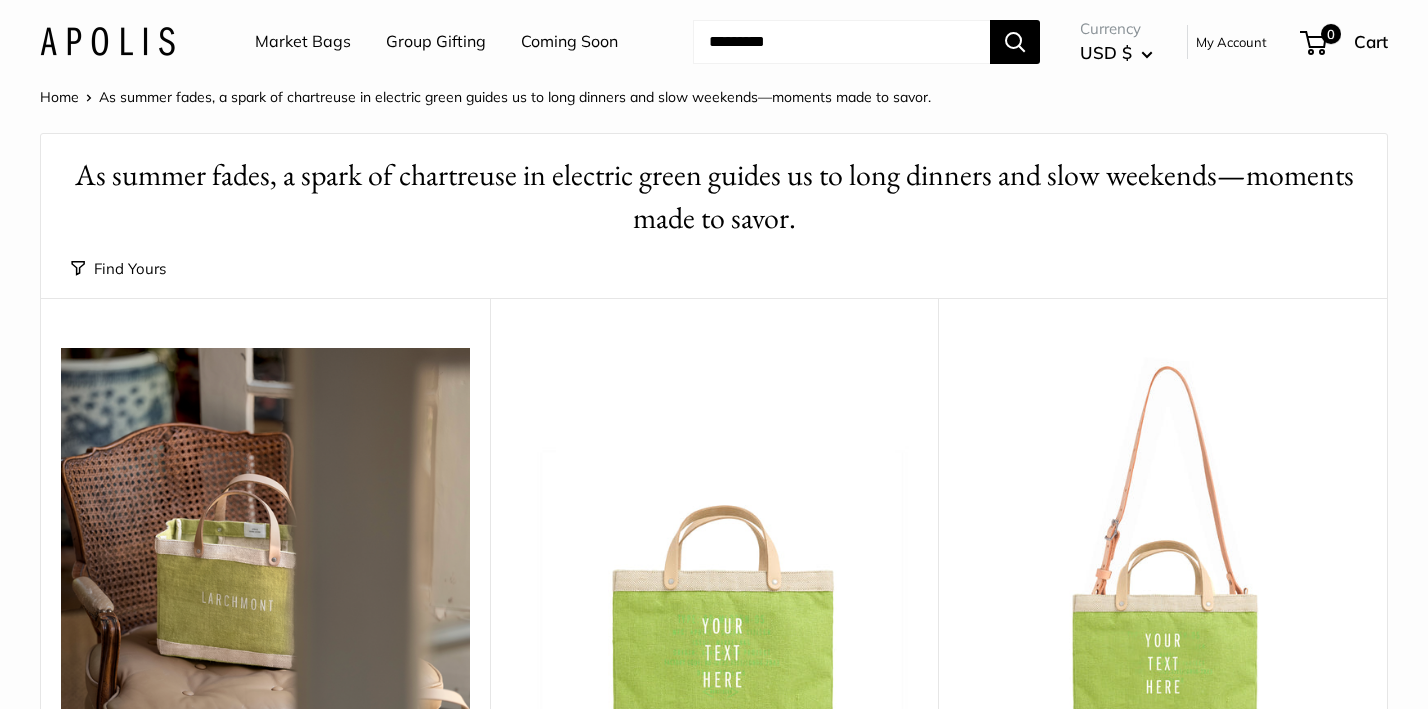 scroll, scrollTop: 0, scrollLeft: 0, axis: both 